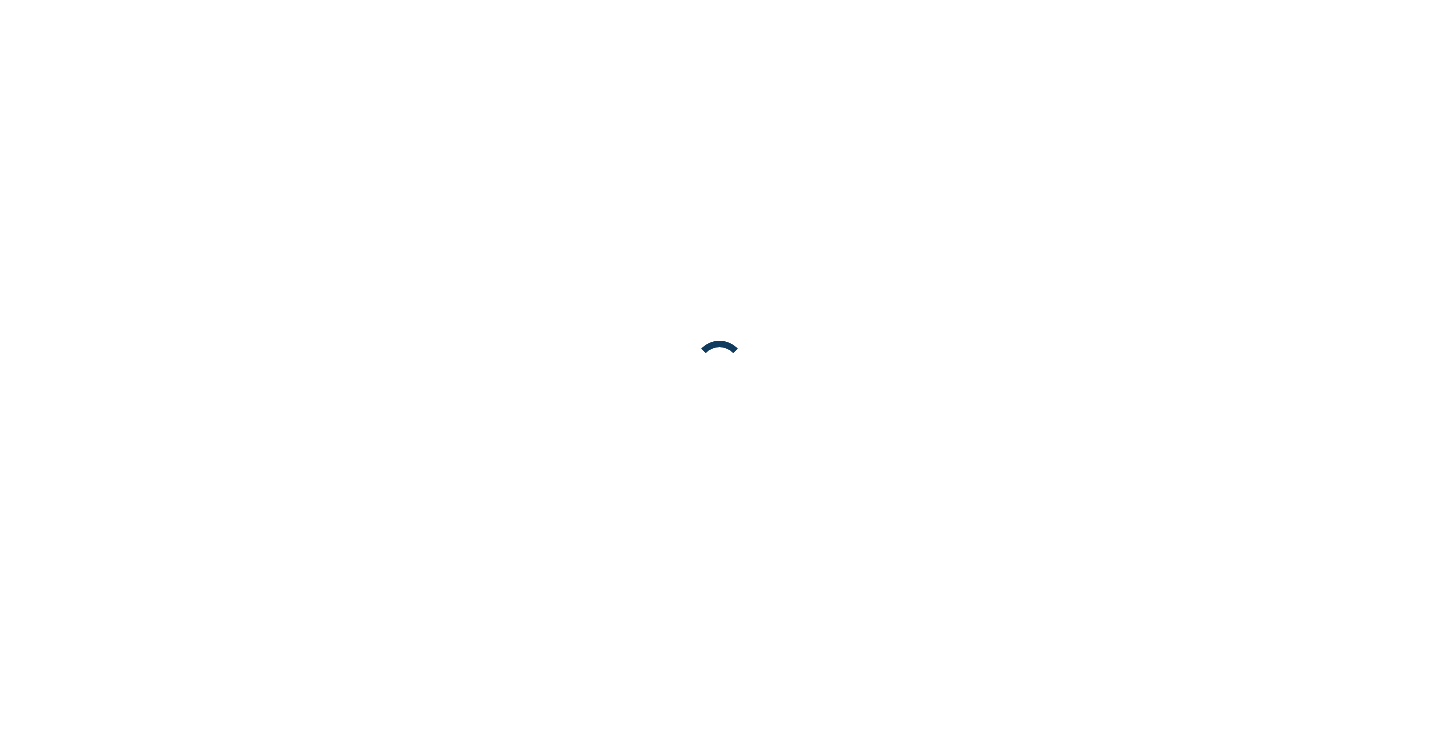 scroll, scrollTop: 0, scrollLeft: 0, axis: both 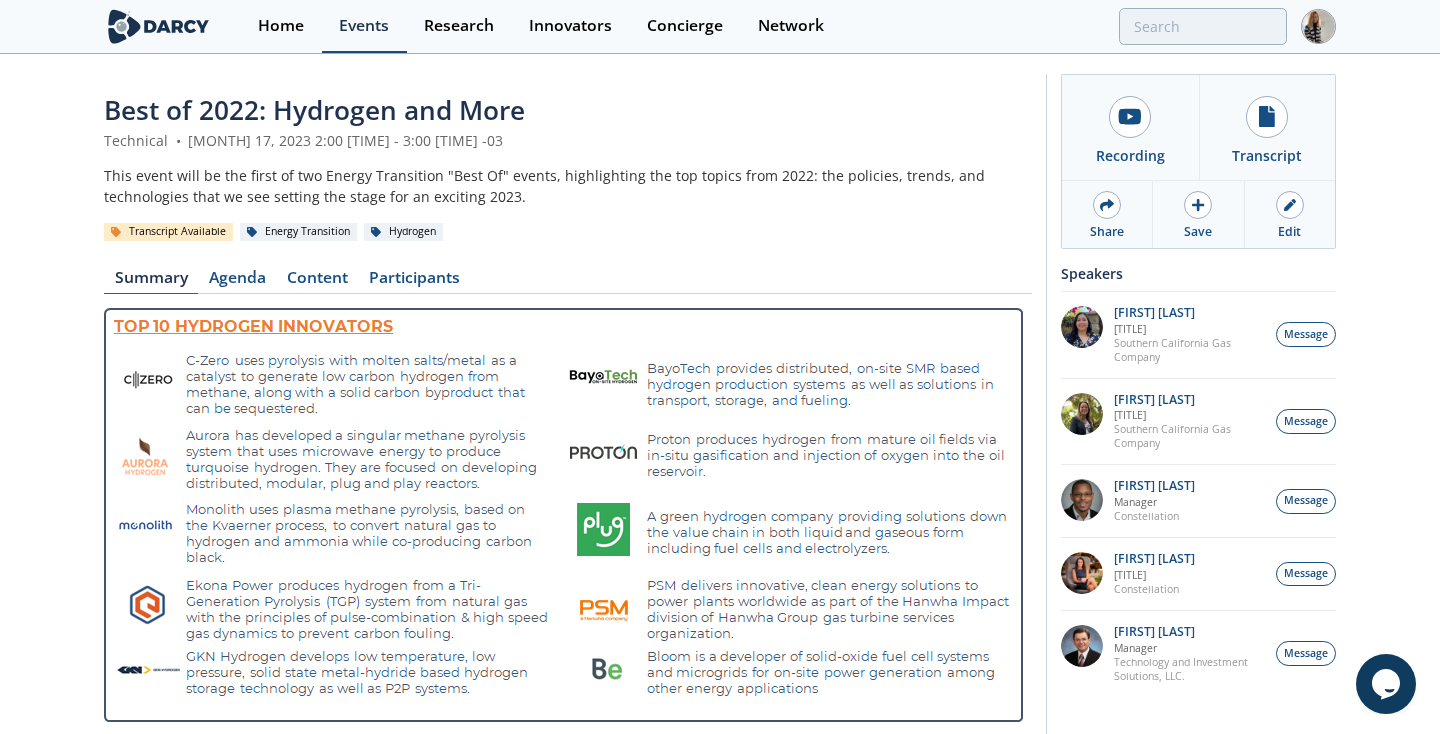 click on "Events" at bounding box center [364, 26] 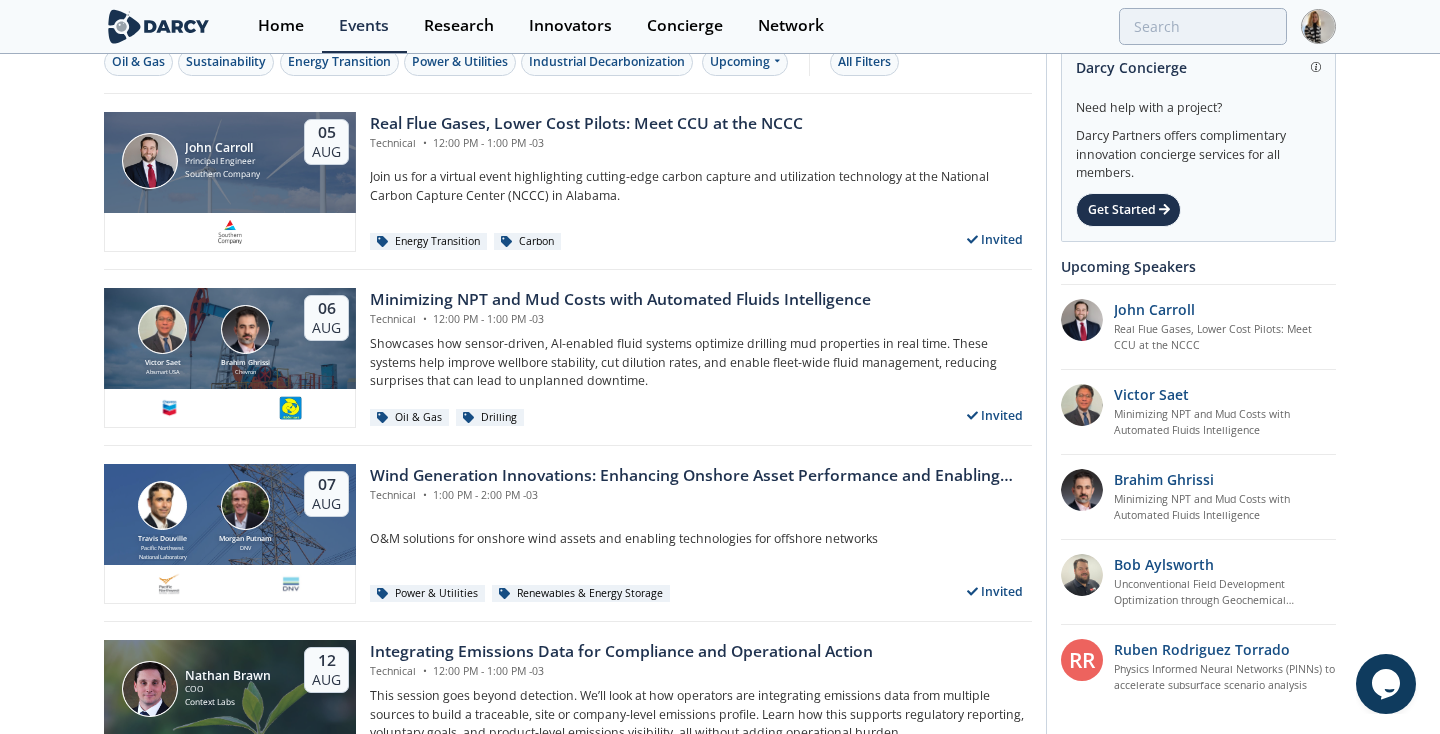 scroll, scrollTop: 30, scrollLeft: 0, axis: vertical 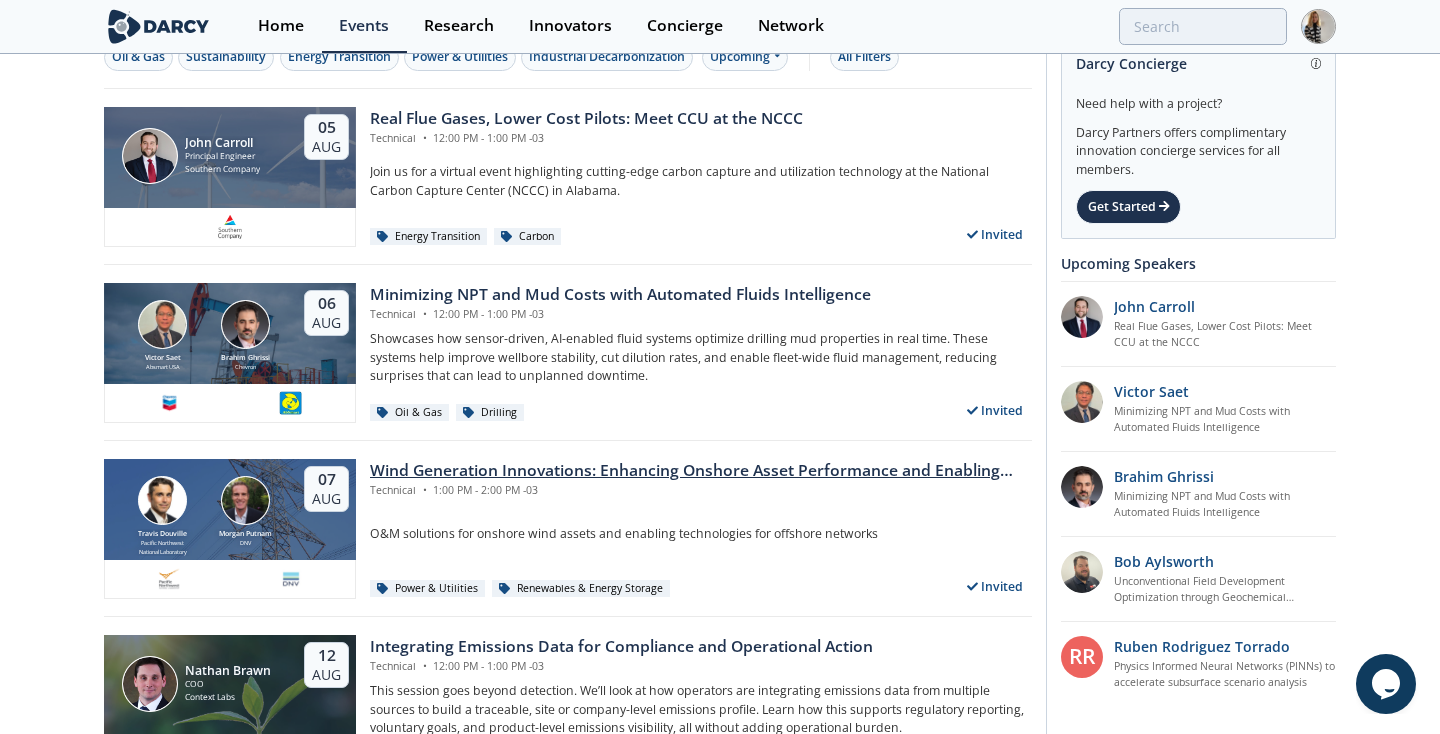 click on "Wind Generation Innovations: Enhancing Onshore Asset Performance and Enabling Offshore Networks" at bounding box center [701, 471] 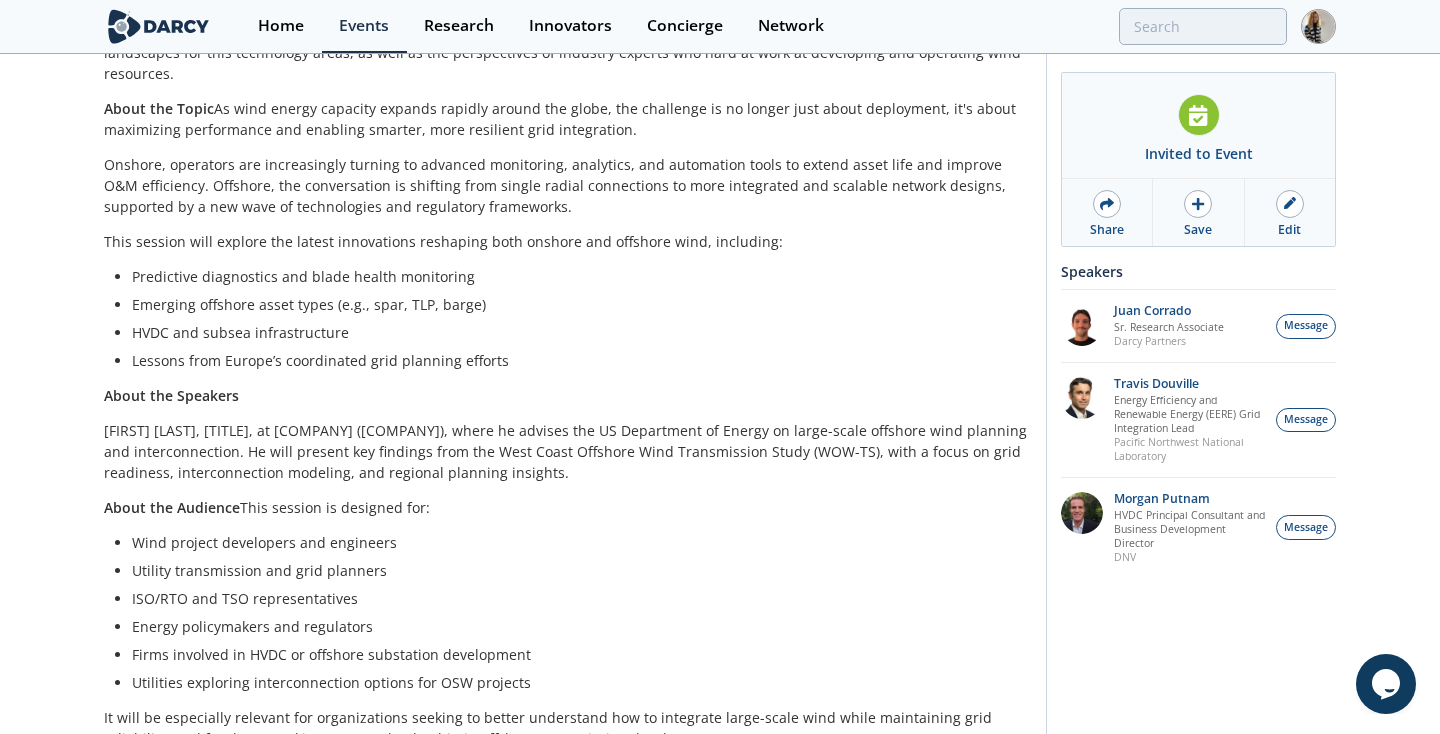 scroll, scrollTop: 459, scrollLeft: 0, axis: vertical 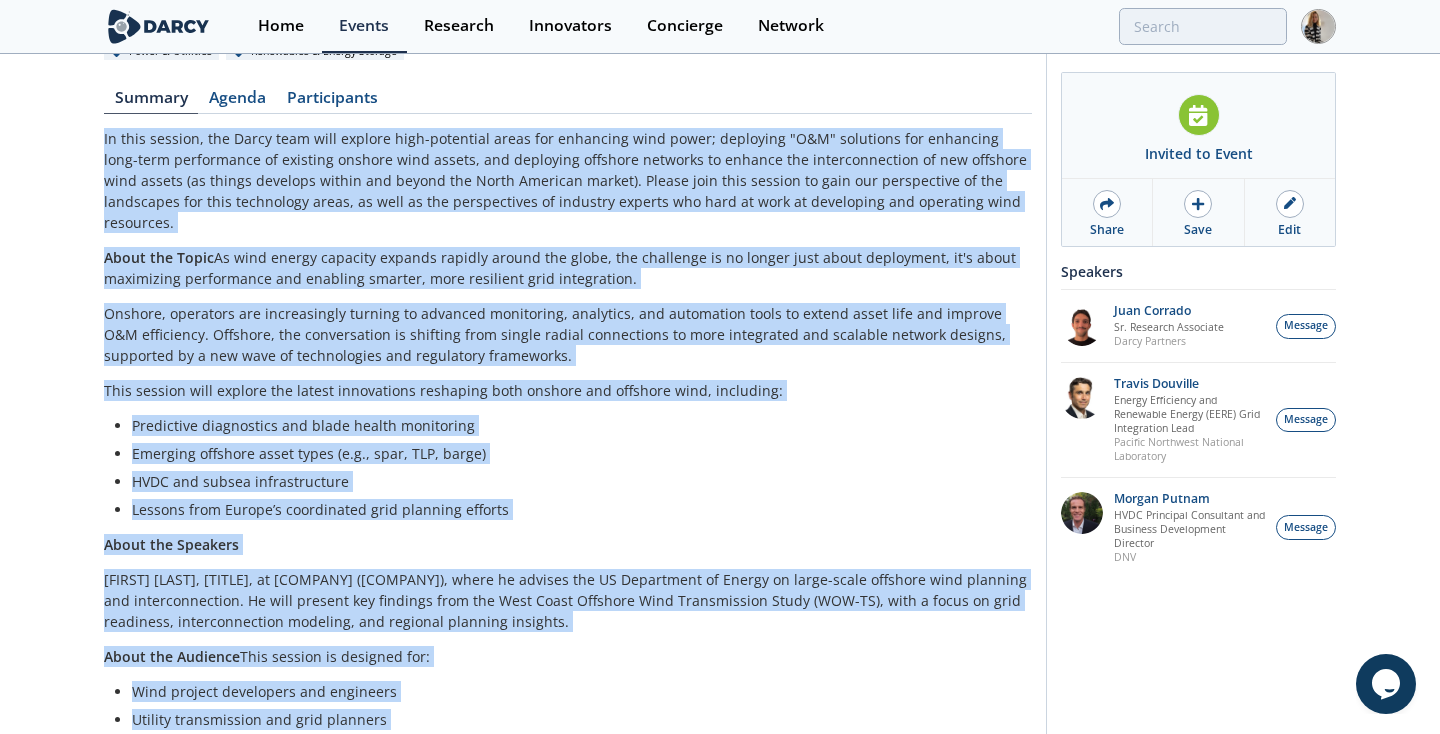 drag, startPoint x: 652, startPoint y: 627, endPoint x: 84, endPoint y: 141, distance: 747.54266 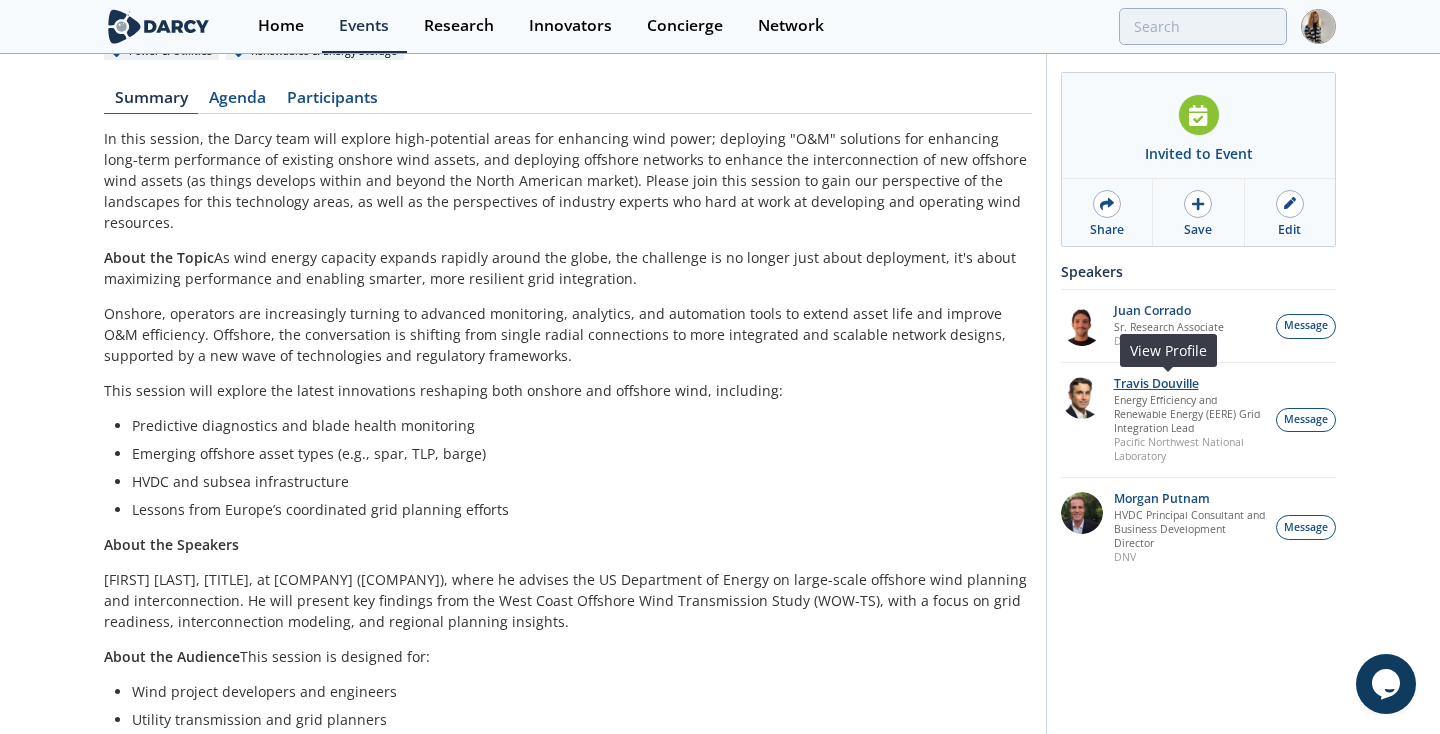 click on "Travis Douville" at bounding box center (1190, 384) 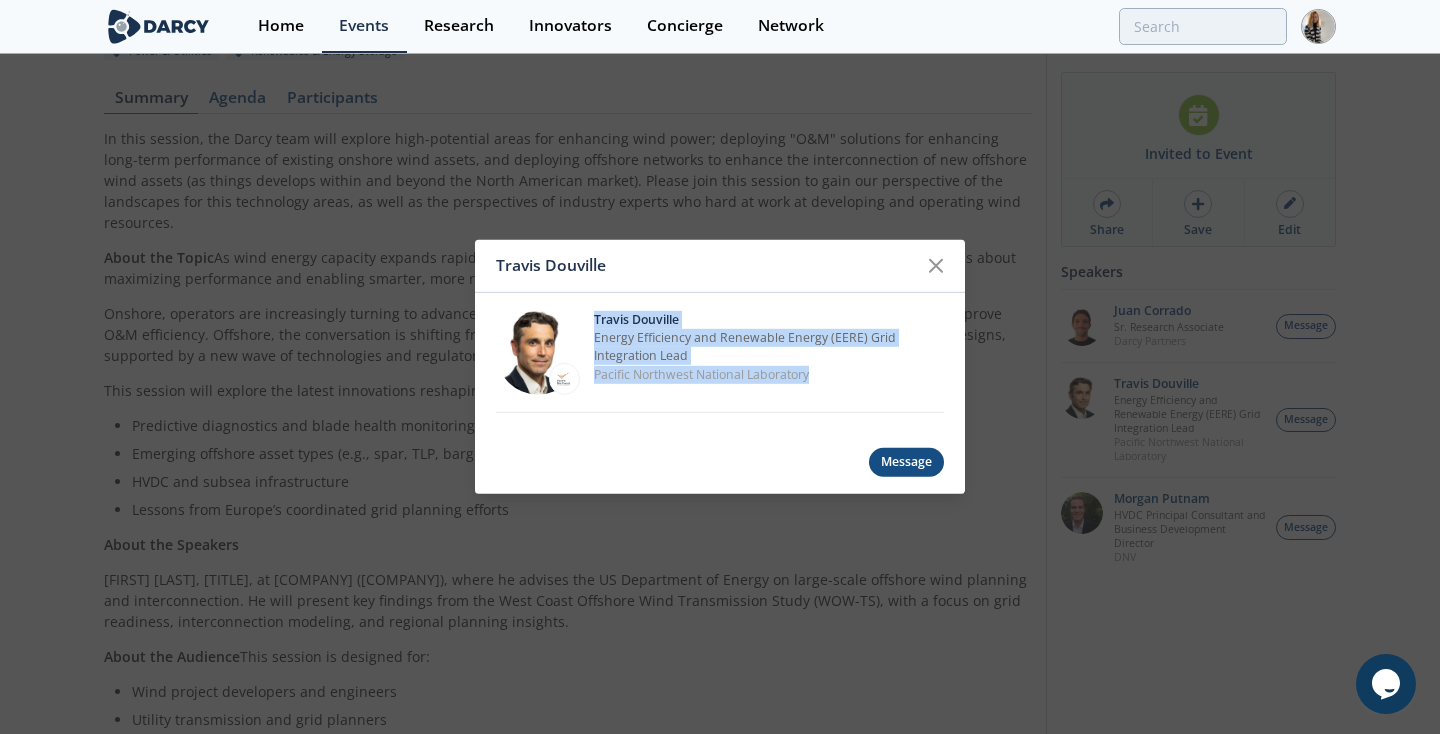 drag, startPoint x: 593, startPoint y: 310, endPoint x: 834, endPoint y: 387, distance: 253.00198 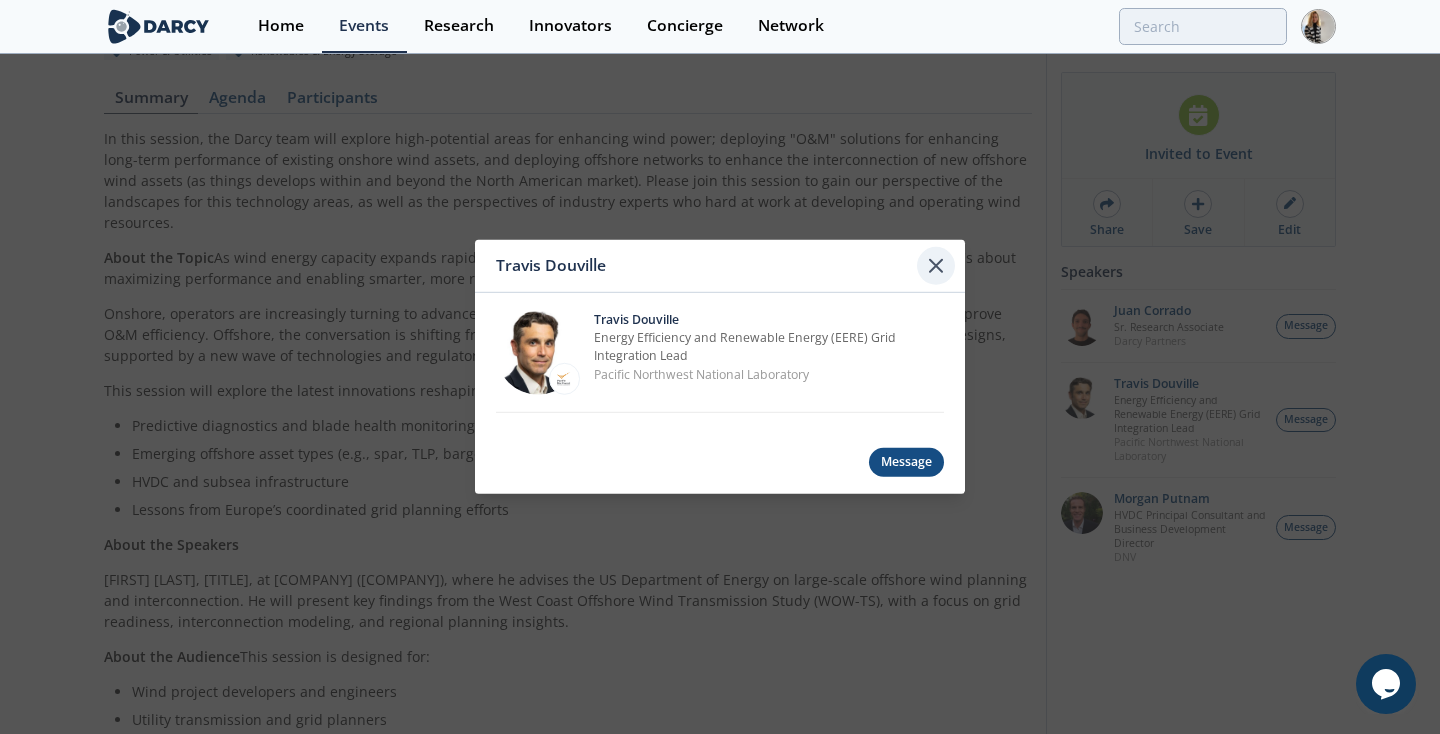 click 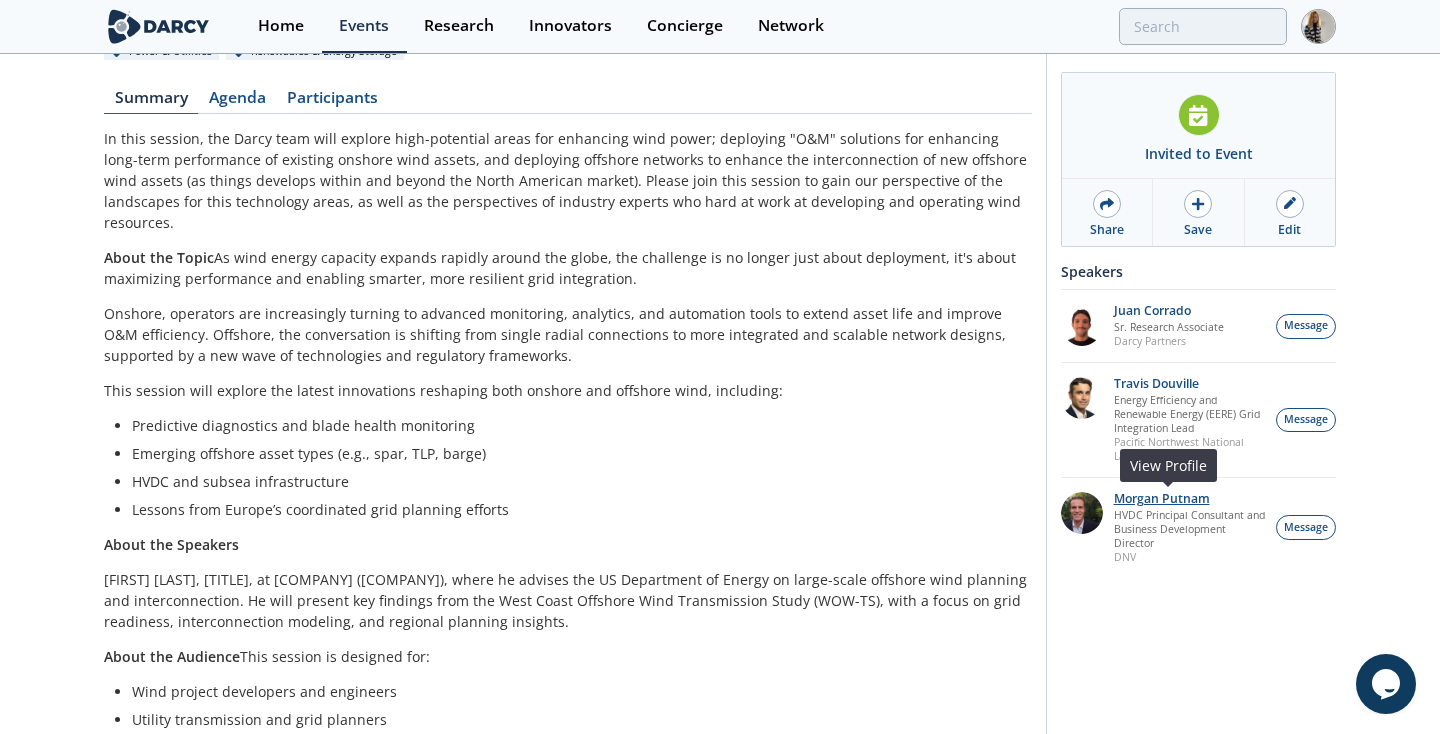 click on "Morgan Putnam" at bounding box center [1190, 499] 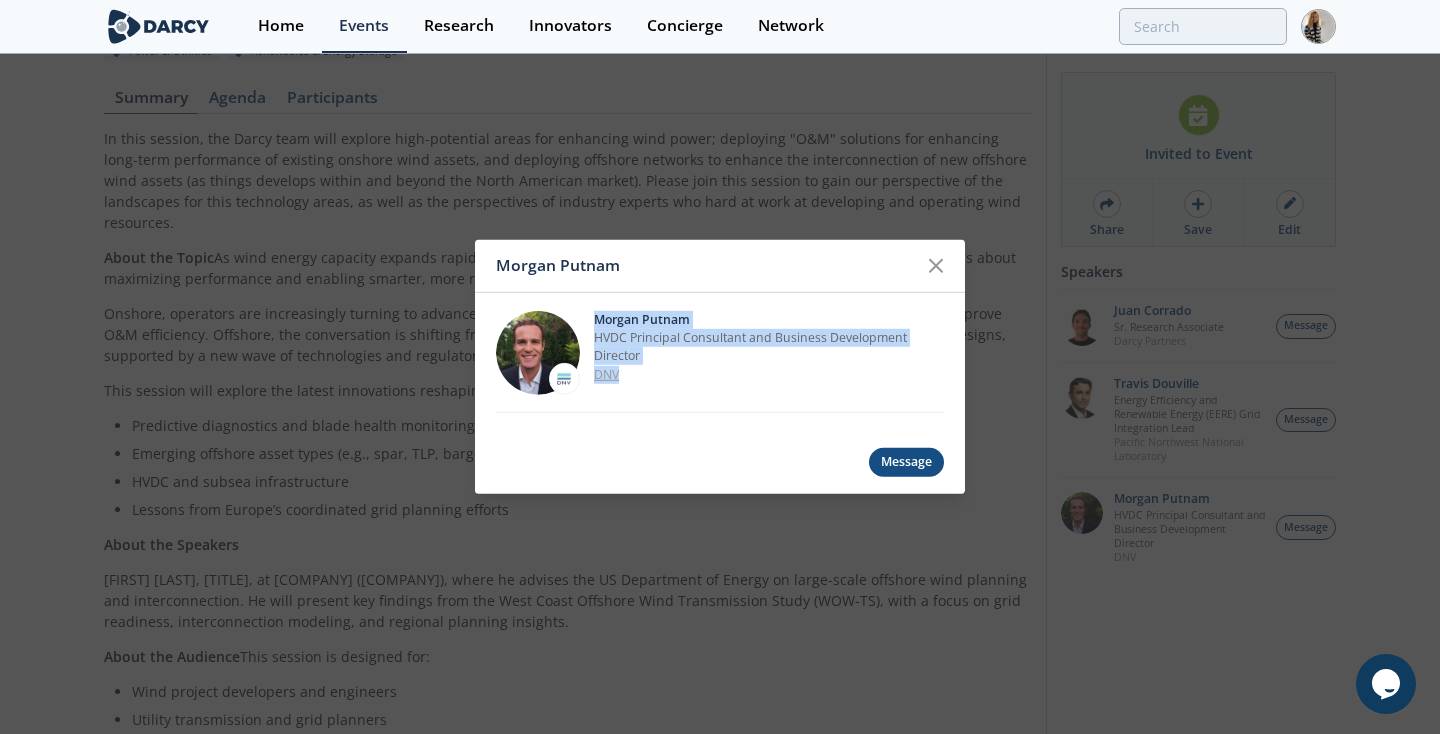 drag, startPoint x: 596, startPoint y: 312, endPoint x: 682, endPoint y: 375, distance: 106.60675 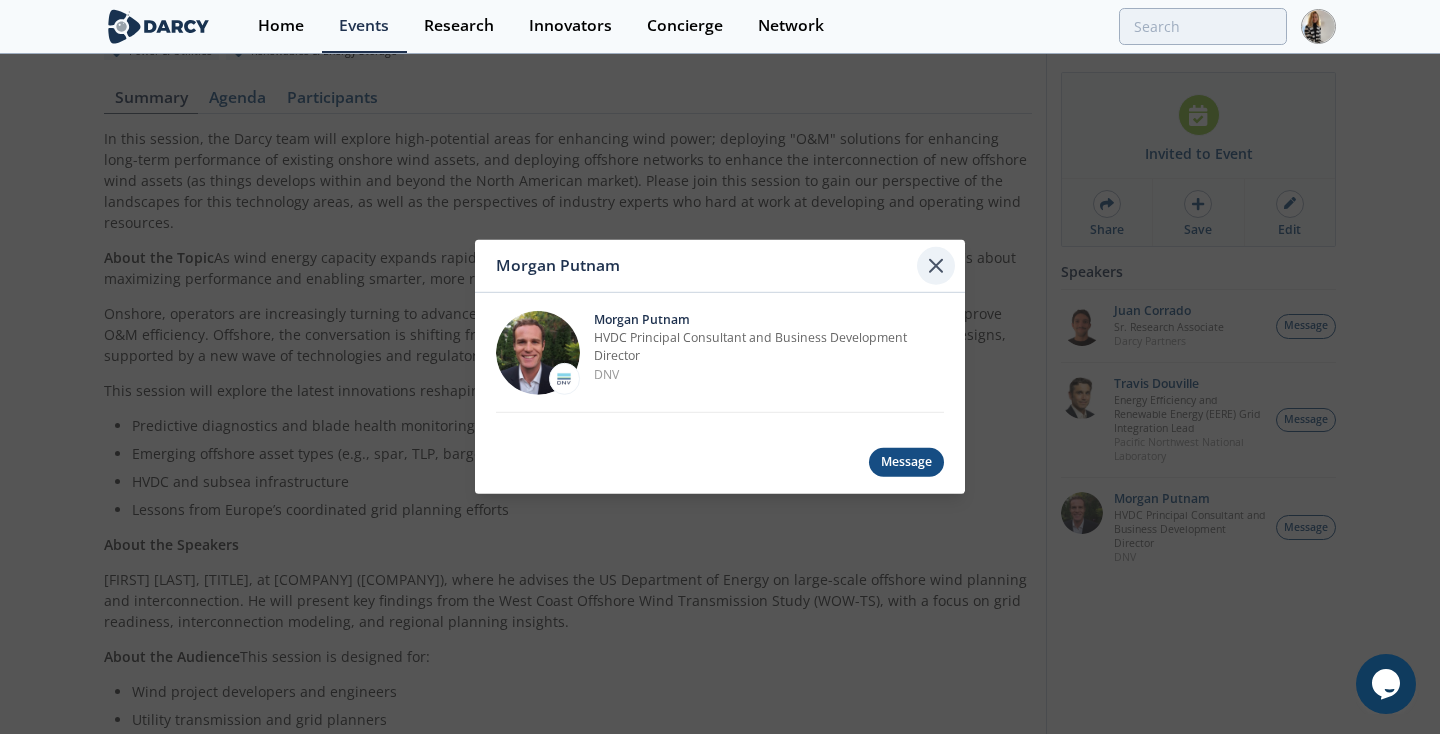 click 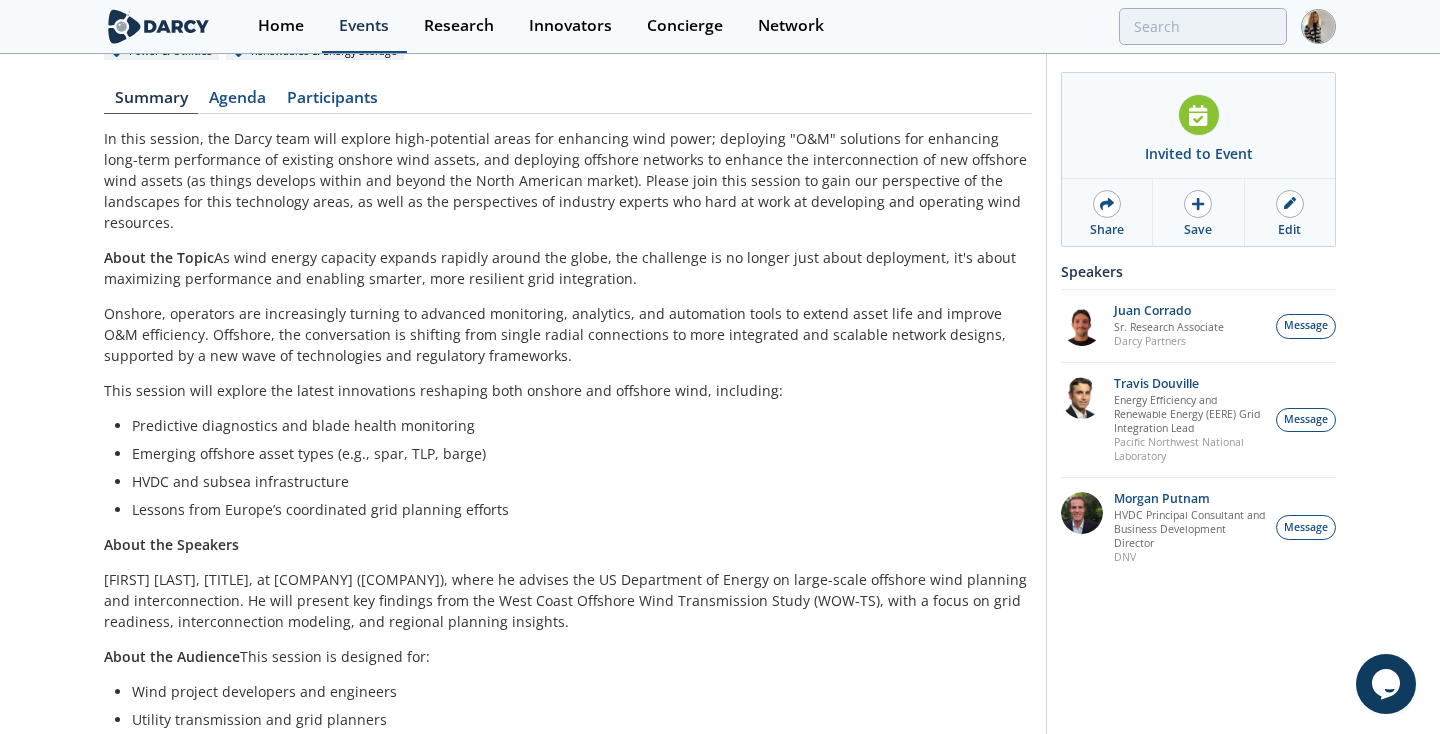 click on "Events" at bounding box center [364, 26] 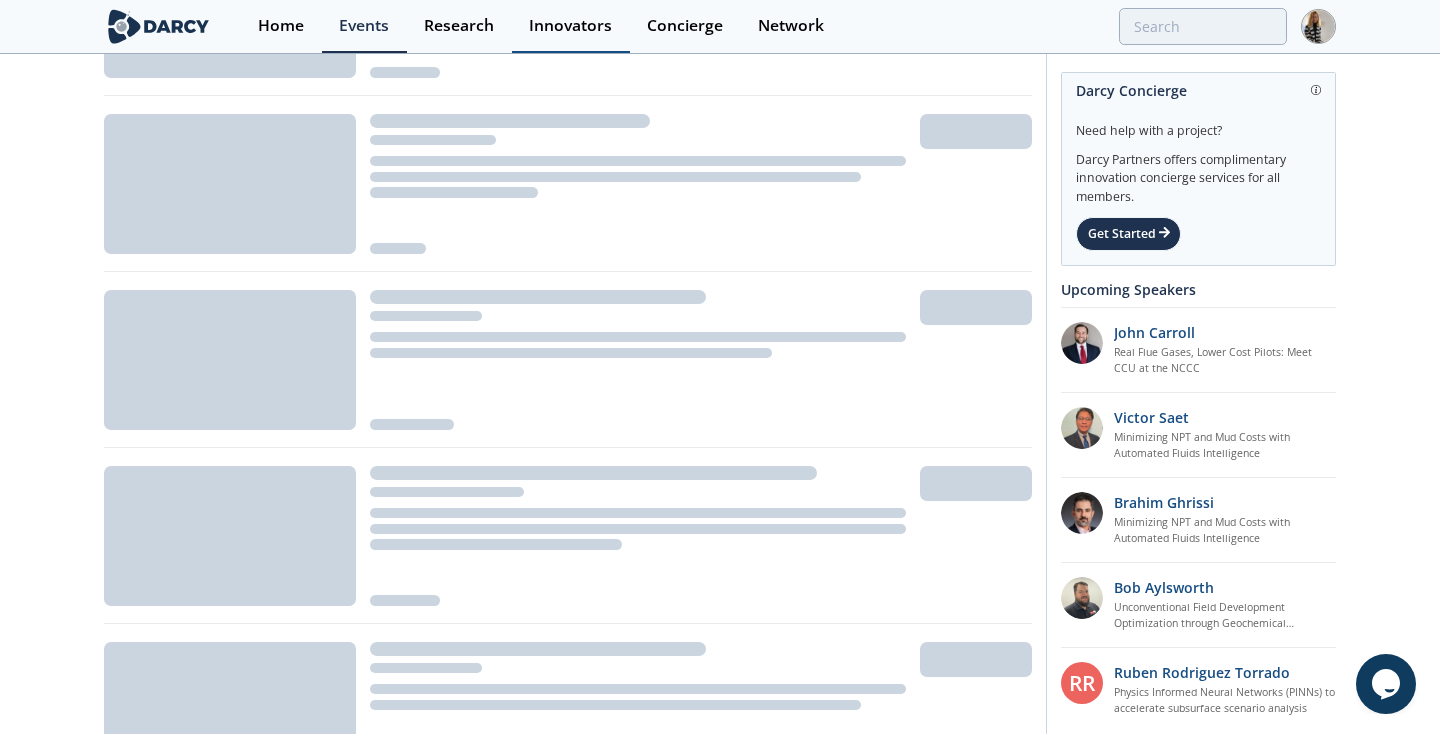 click on "Innovators" at bounding box center (570, 26) 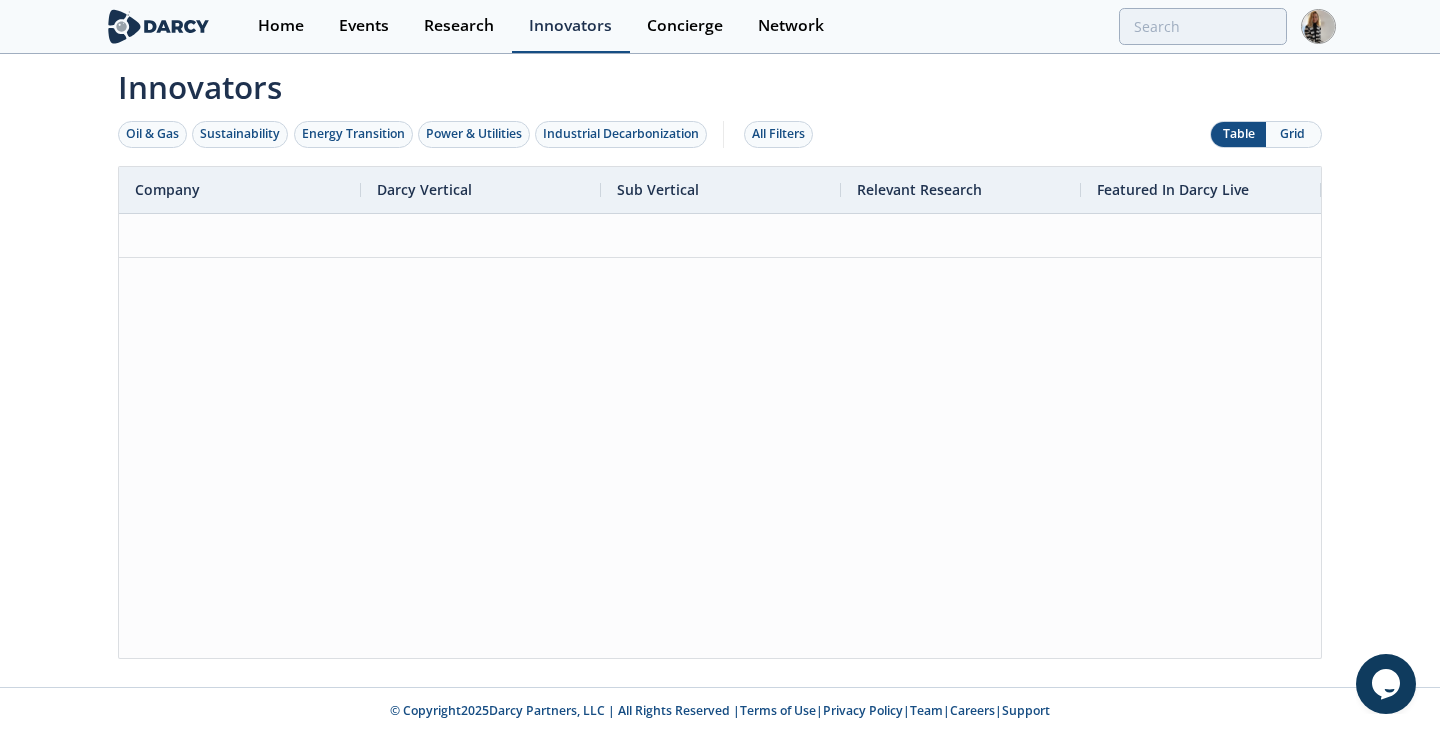 scroll, scrollTop: 0, scrollLeft: 0, axis: both 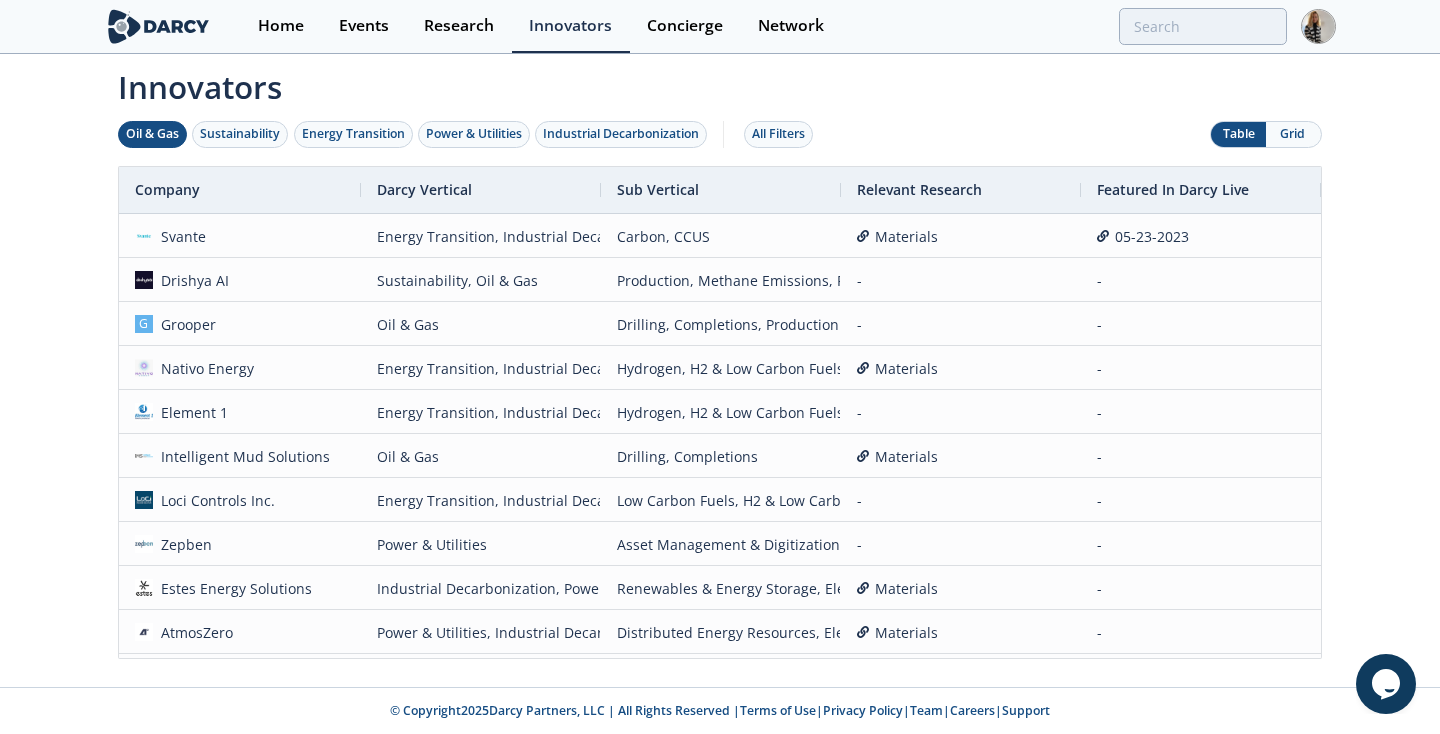 click on "Oil & Gas" at bounding box center (152, 134) 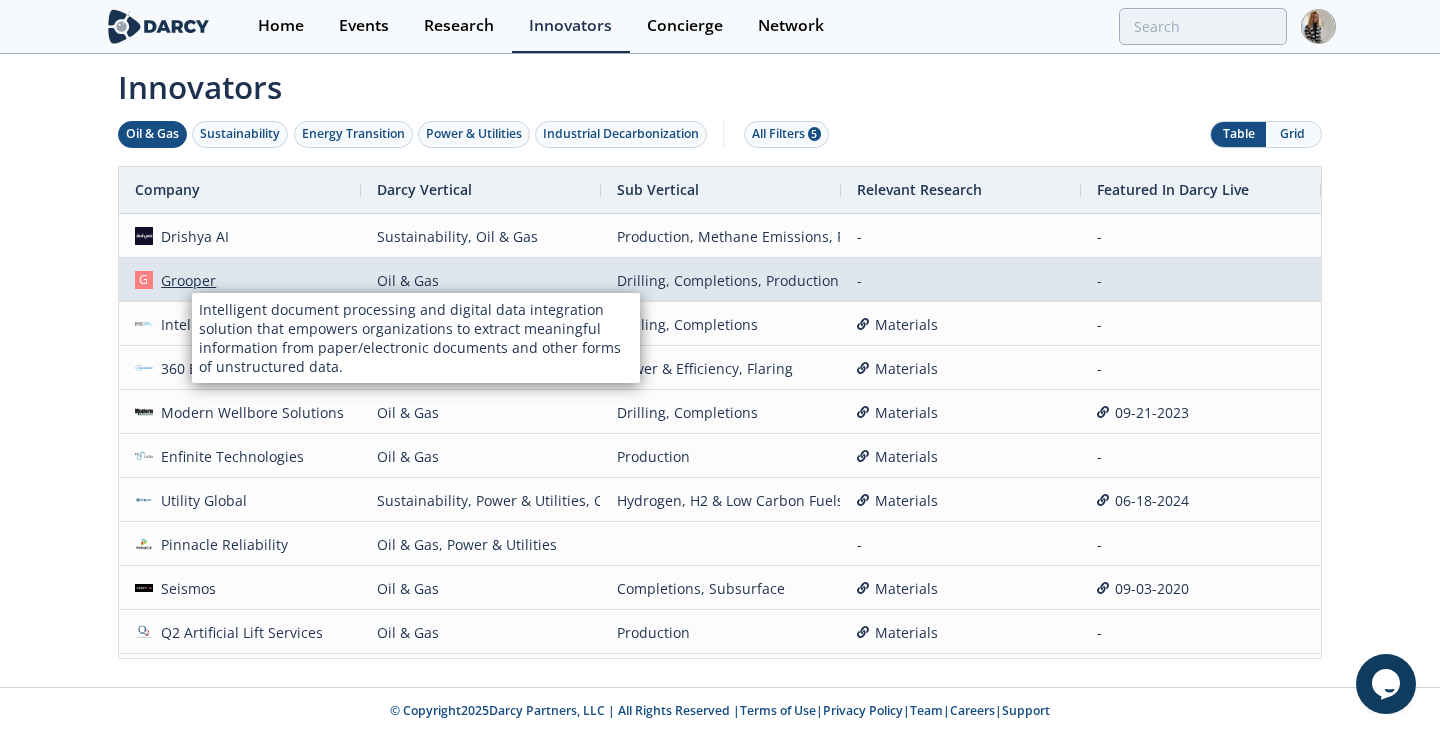 click on "Grooper" at bounding box center [185, 280] 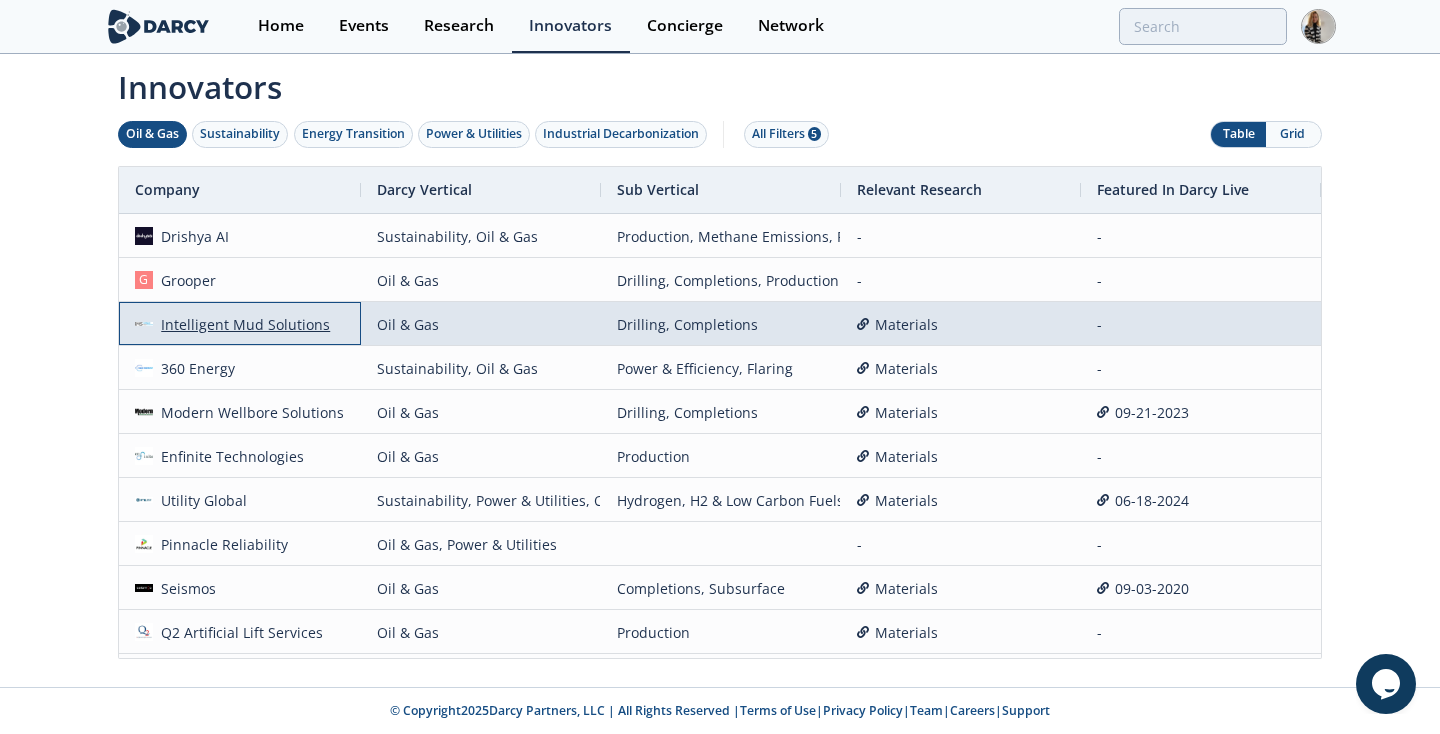 click on "Intelligent Mud Solutions" at bounding box center [242, 324] 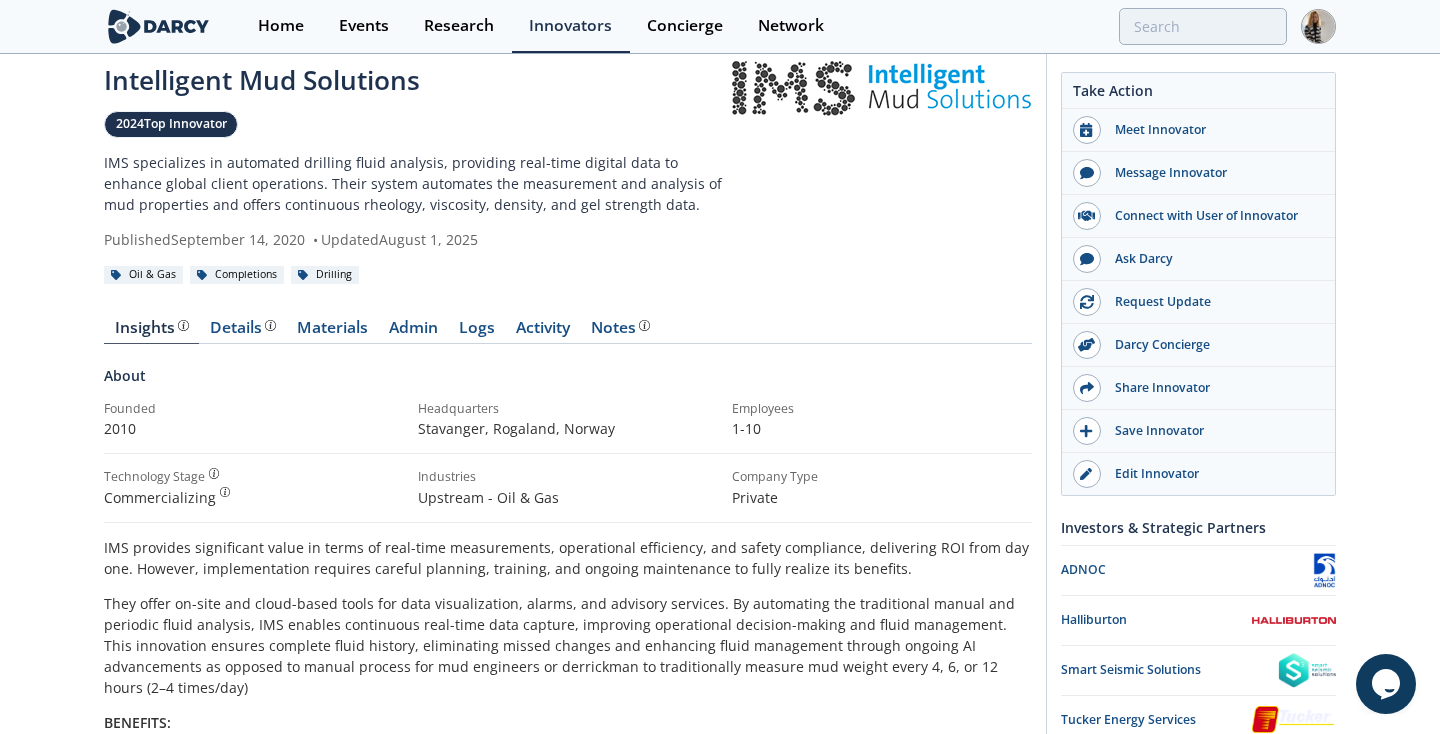 scroll, scrollTop: 0, scrollLeft: 0, axis: both 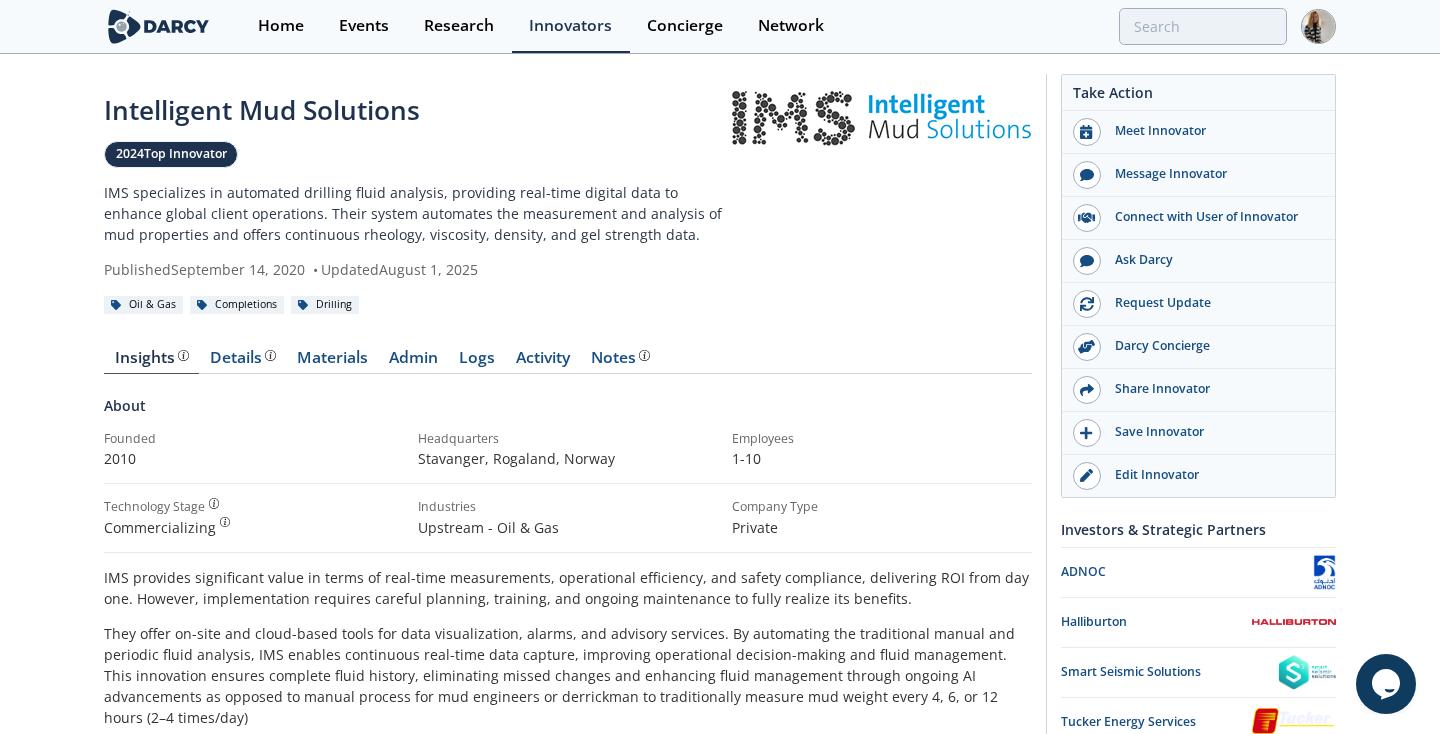 click on "Intelligent Mud Solutions" at bounding box center (418, 110) 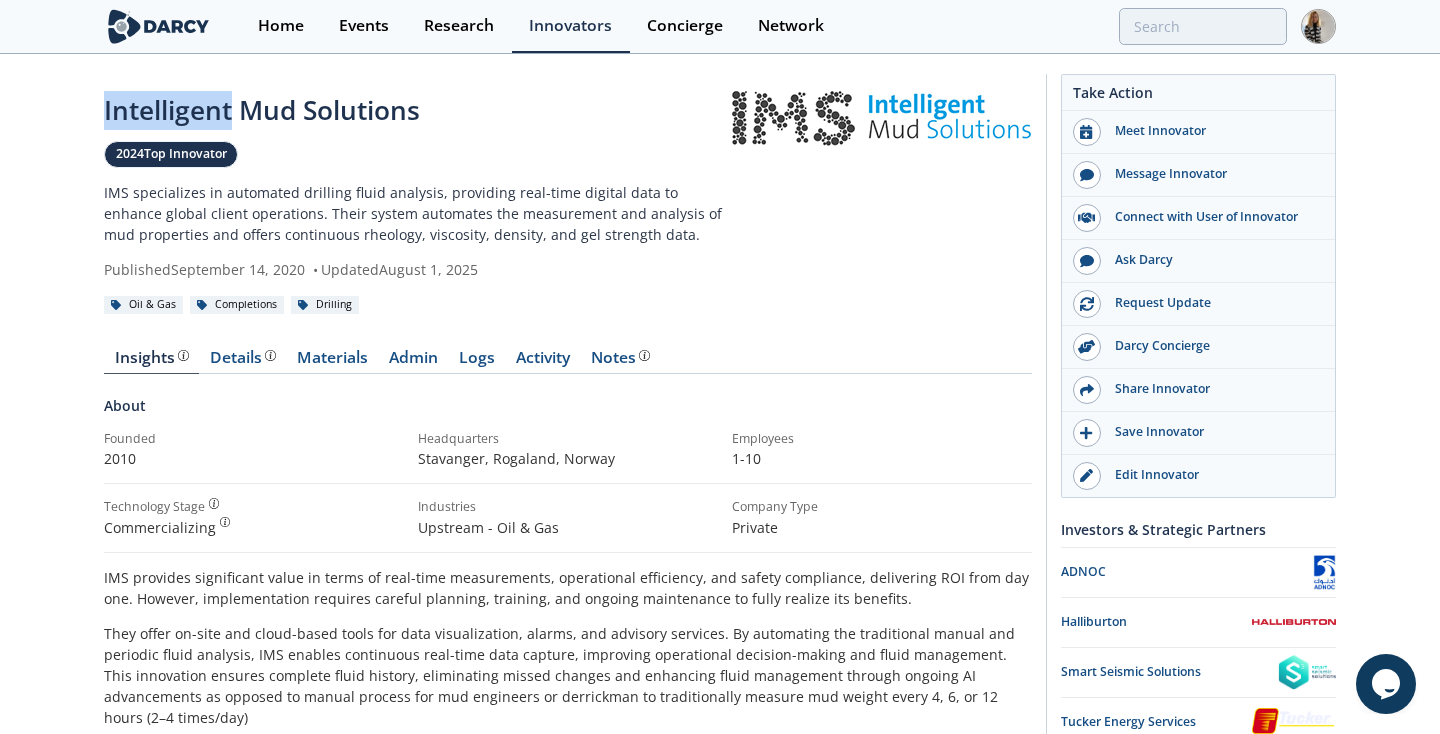 click on "Intelligent Mud Solutions" at bounding box center (418, 110) 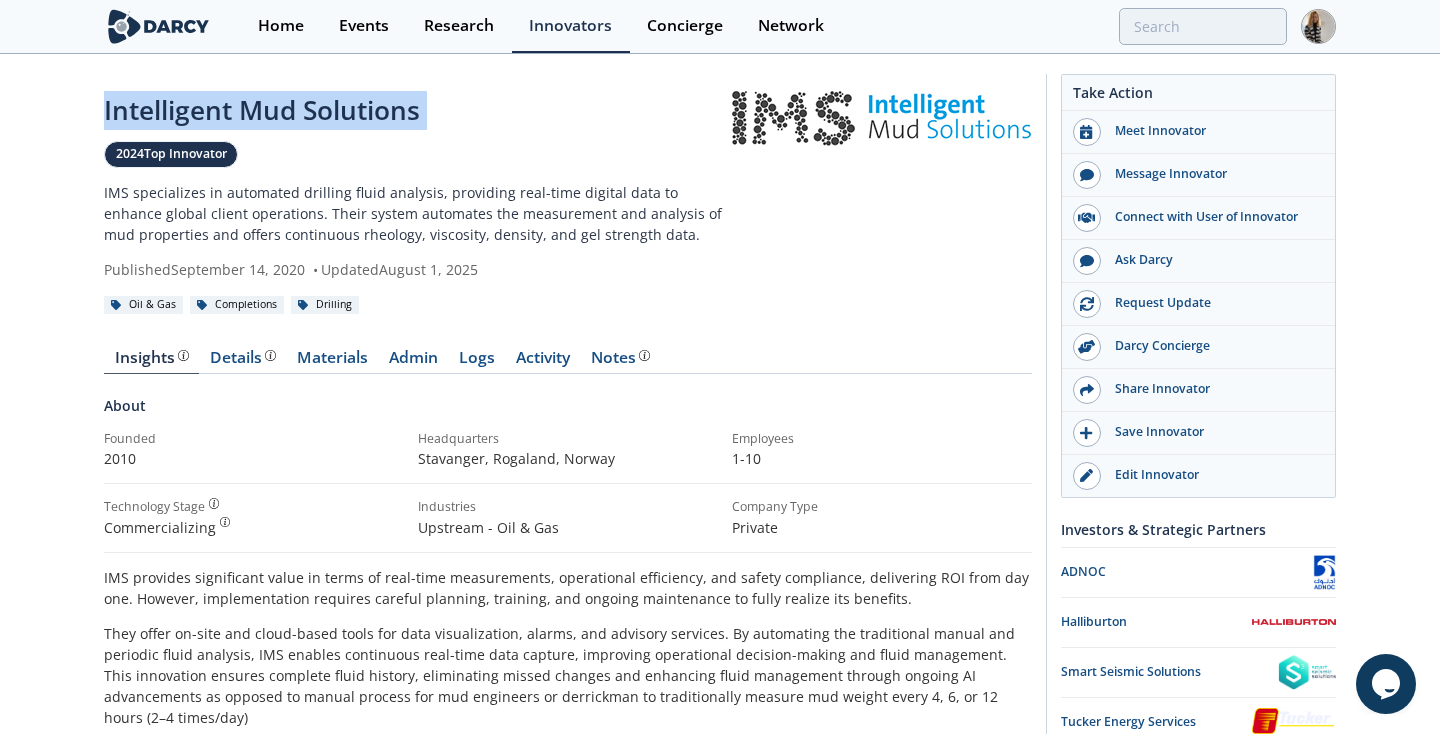 click on "Intelligent Mud Solutions" at bounding box center (418, 110) 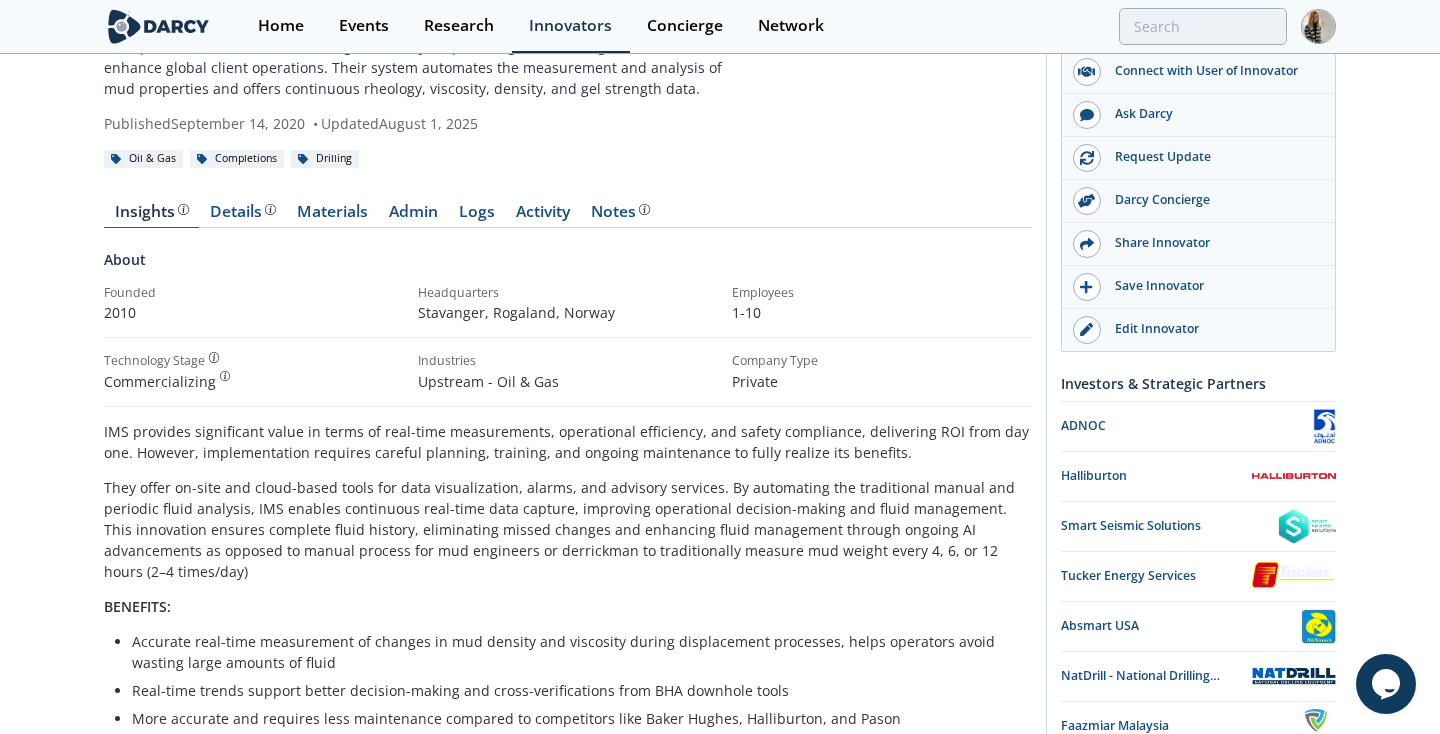 scroll, scrollTop: 151, scrollLeft: 0, axis: vertical 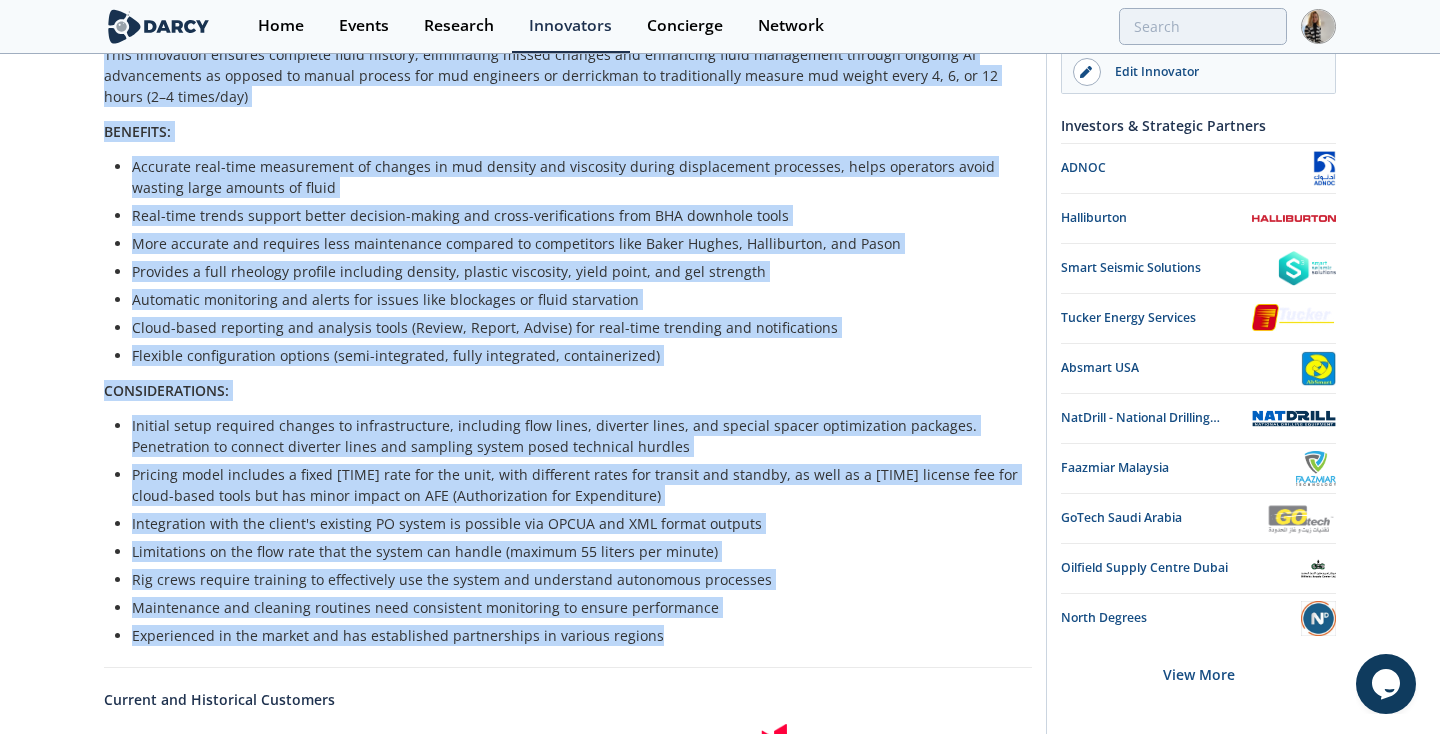 drag, startPoint x: 93, startPoint y: 416, endPoint x: 661, endPoint y: 624, distance: 604.8868 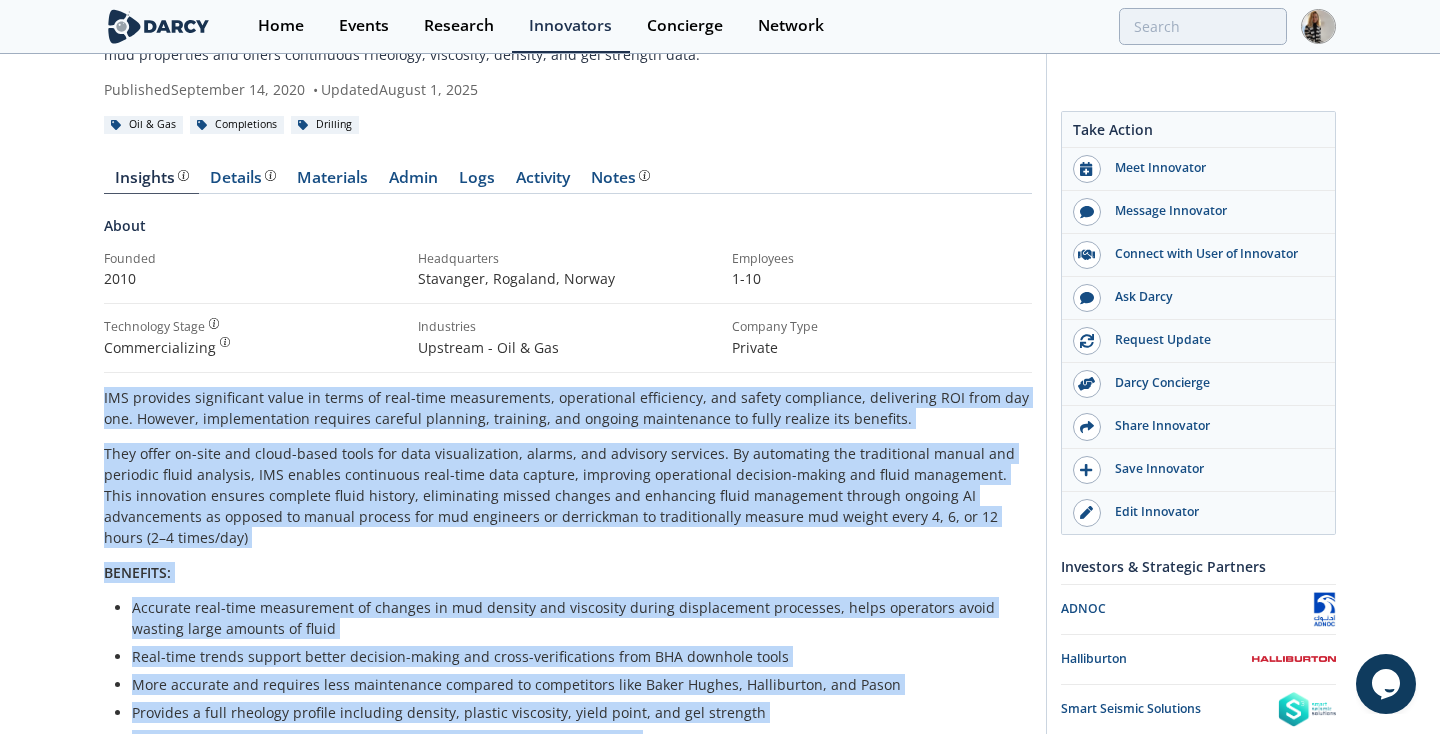 scroll, scrollTop: 0, scrollLeft: 0, axis: both 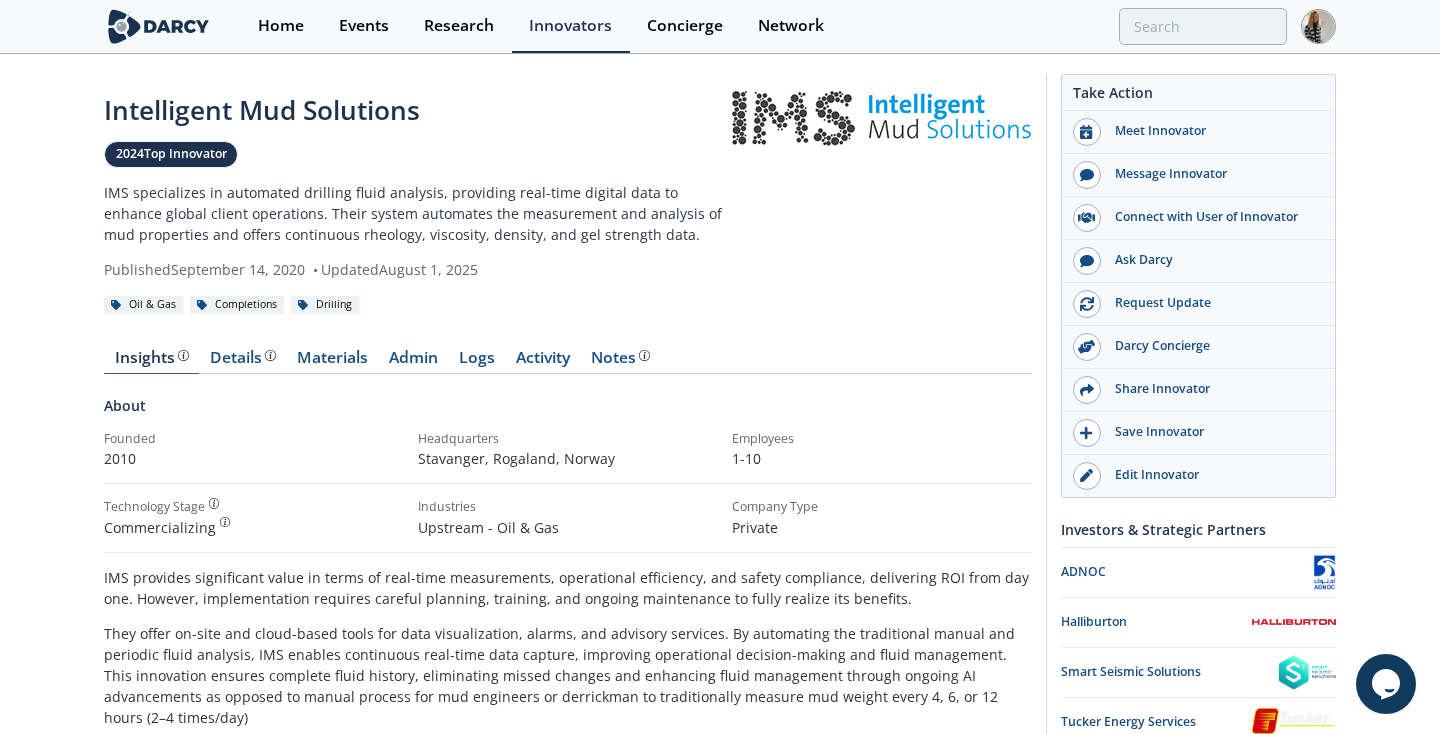 click on "Intelligent Mud Solutions" at bounding box center (418, 110) 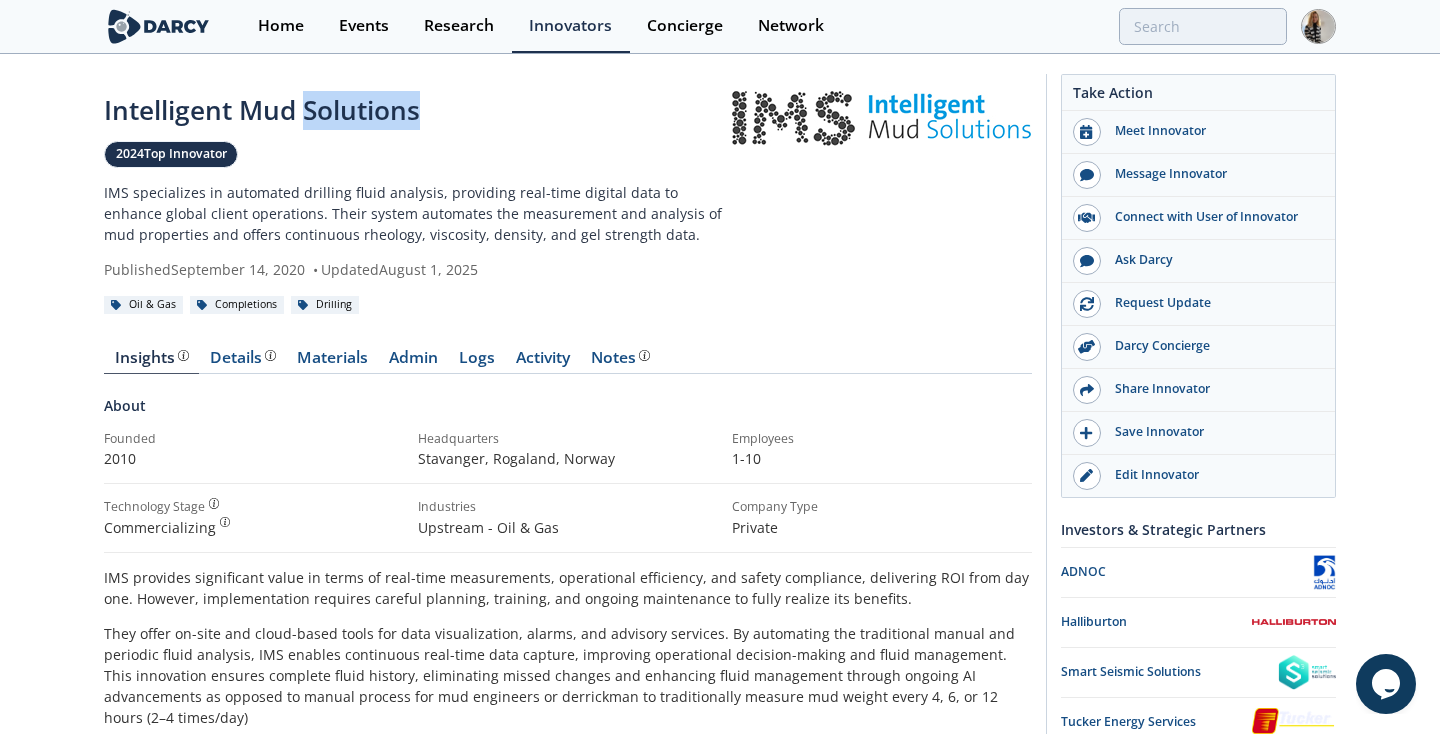 click on "Intelligent Mud Solutions" at bounding box center [418, 110] 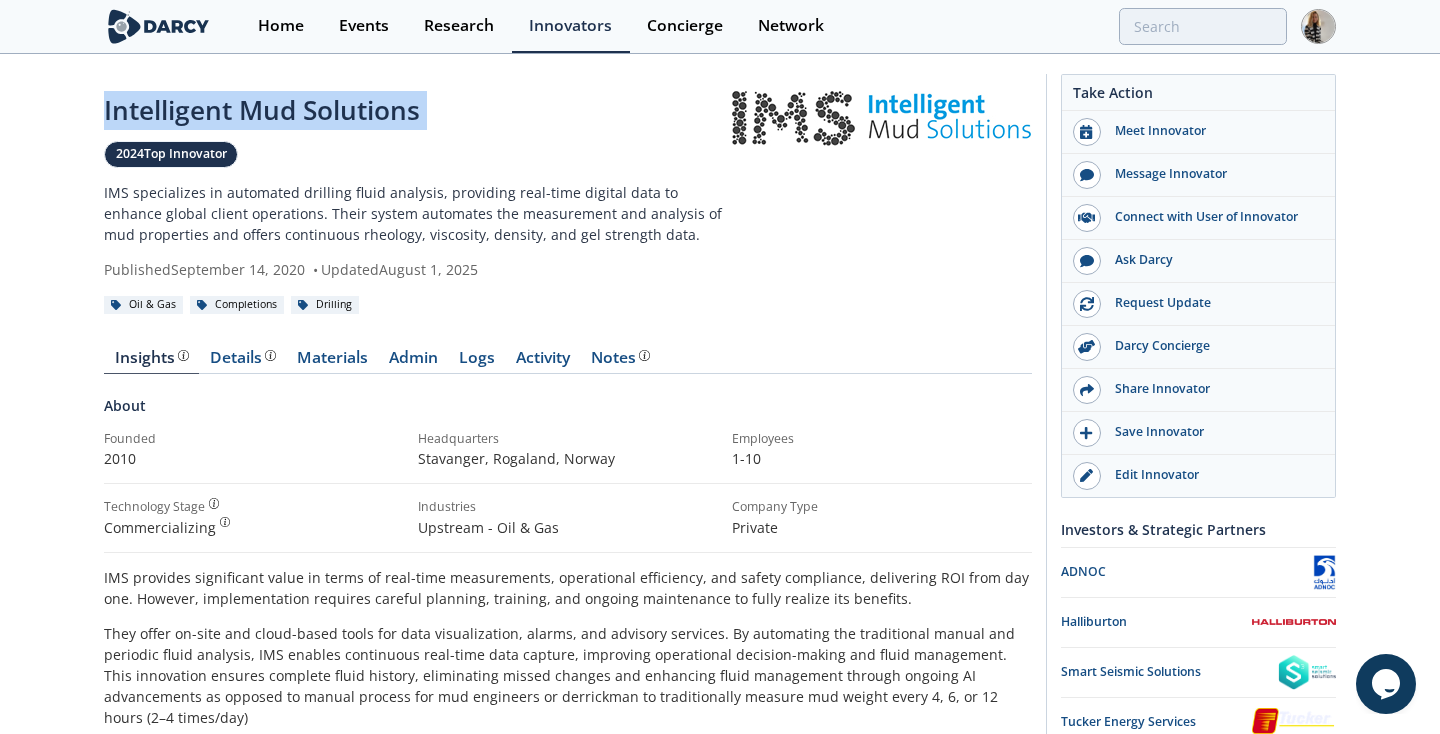 click on "Intelligent Mud Solutions" at bounding box center (418, 110) 